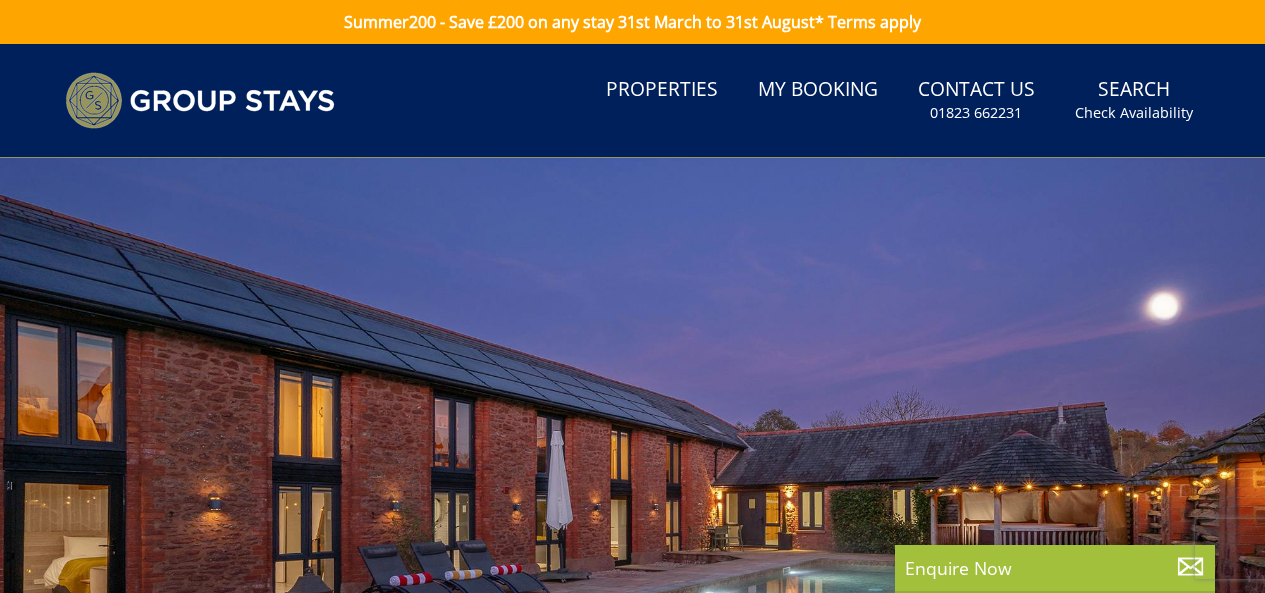 scroll, scrollTop: 0, scrollLeft: 0, axis: both 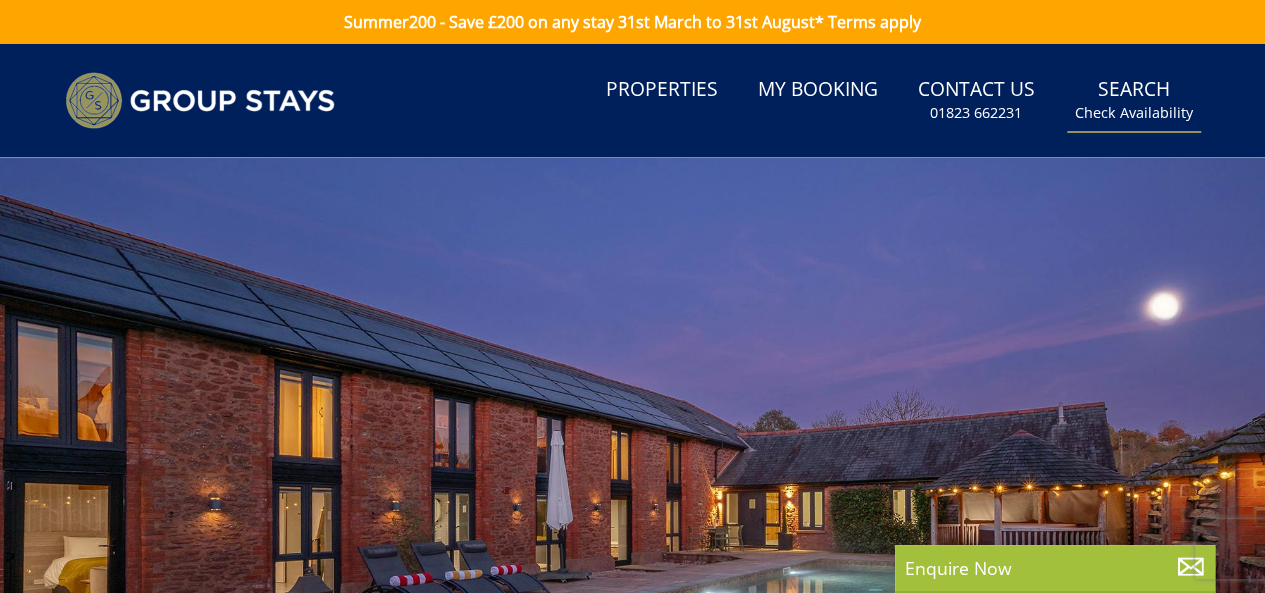 click on "Check Availability" at bounding box center [1134, 113] 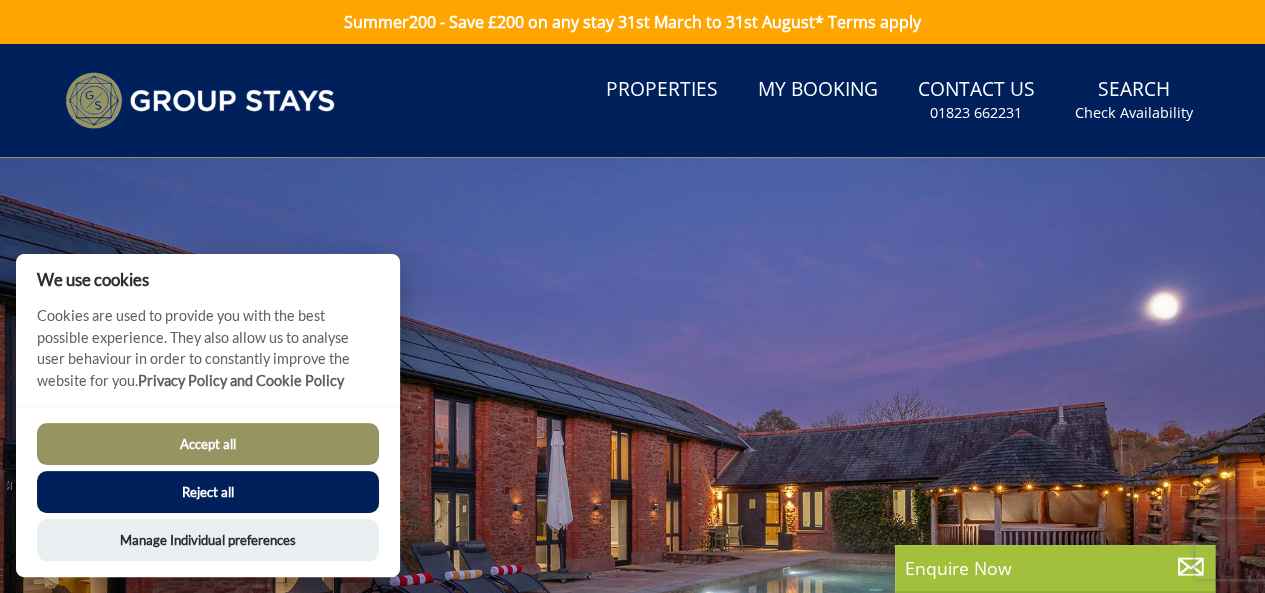 click on "Accept all" at bounding box center (208, 444) 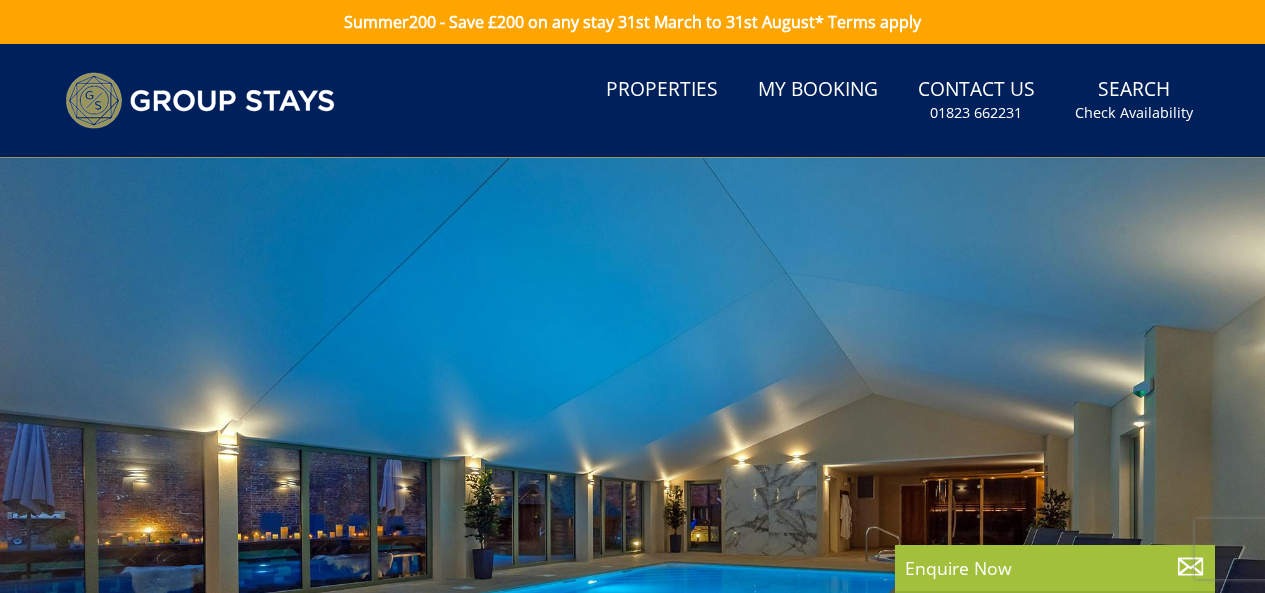 scroll, scrollTop: 0, scrollLeft: 0, axis: both 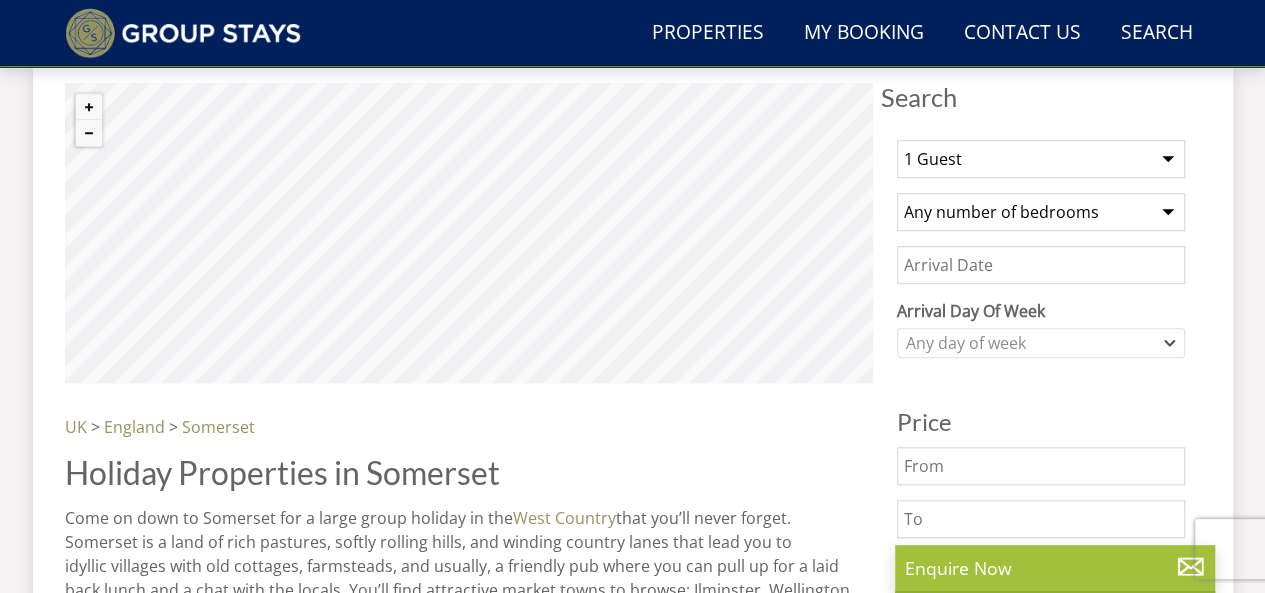 click on "1 Guest
2 Guests
3 Guests
4 Guests
5 Guests
6 Guests
7 Guests
8 Guests
9 Guests
10 Guests
11 Guests
12 Guests
13 Guests
14 Guests
15 Guests
16 Guests
17 Guests
18 Guests
19 Guests
20 Guests
21 Guests
22 Guests
23 Guests
24 Guests
25 Guests
26 Guests
27 Guests
28 Guests
29 Guests
30 Guests
31 Guests
32 Guests" at bounding box center [1041, 159] 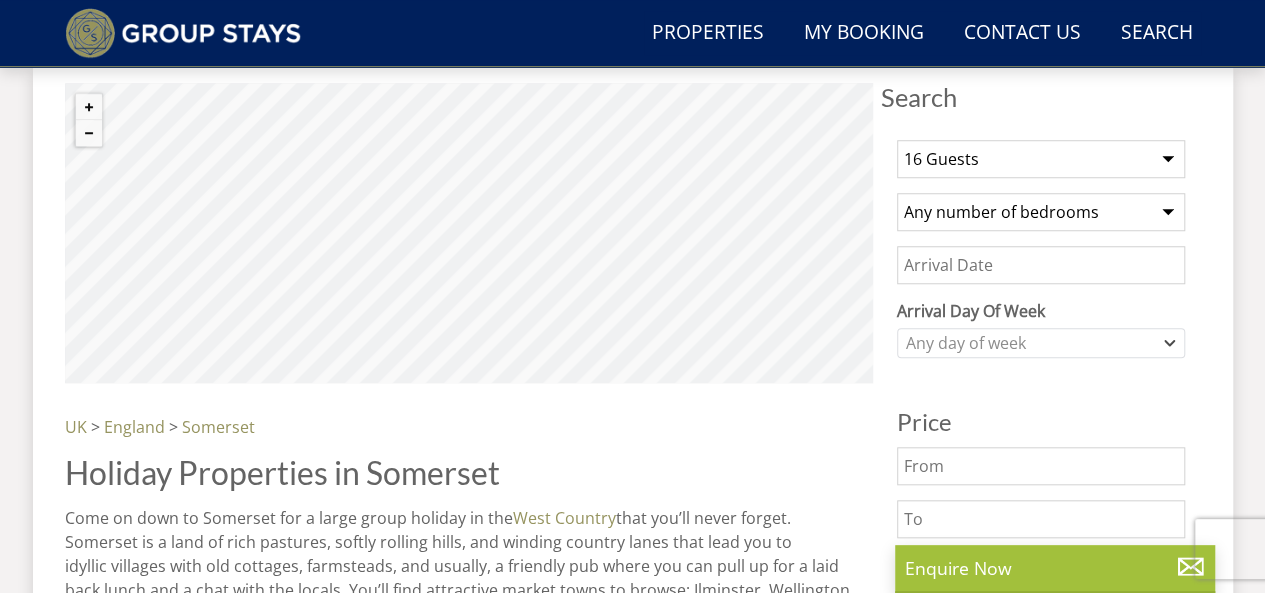 click on "1 Guest
2 Guests
3 Guests
4 Guests
5 Guests
6 Guests
7 Guests
8 Guests
9 Guests
10 Guests
11 Guests
12 Guests
13 Guests
14 Guests
15 Guests
16 Guests
17 Guests
18 Guests
19 Guests
20 Guests
21 Guests
22 Guests
23 Guests
24 Guests
25 Guests
26 Guests
27 Guests
28 Guests
29 Guests
30 Guests
31 Guests
32 Guests" at bounding box center (1041, 159) 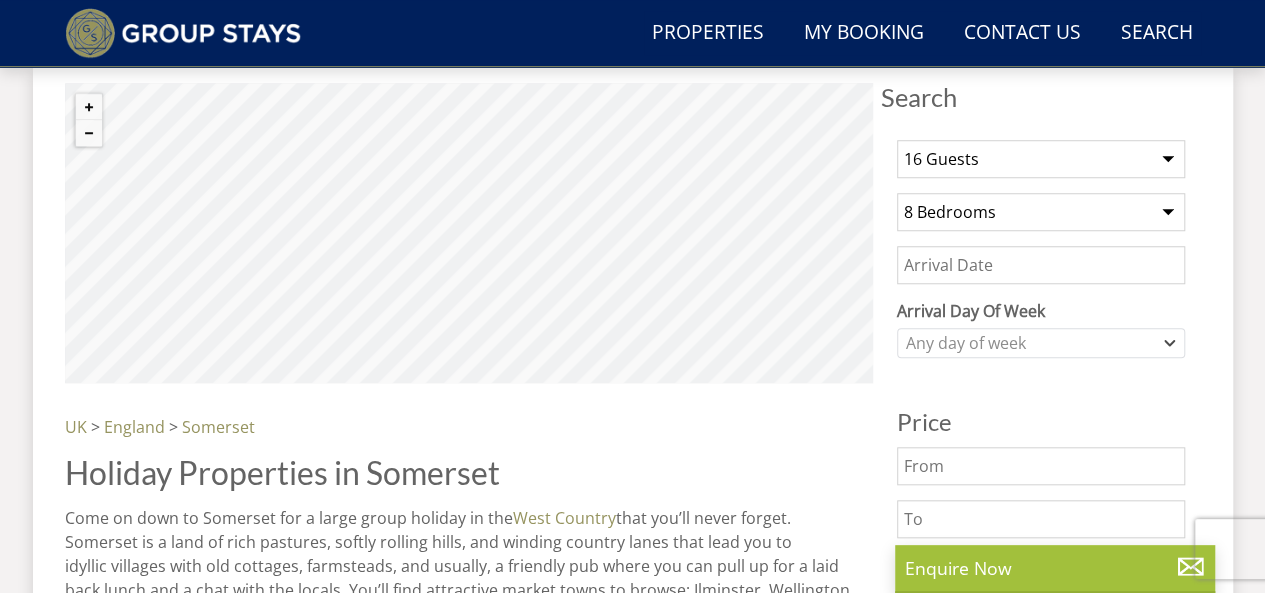 click on "Any number of bedrooms
4 Bedrooms
5 Bedrooms
6 Bedrooms
7 Bedrooms
8 Bedrooms
9 Bedrooms
10 Bedrooms
11 Bedrooms
12 Bedrooms
13 Bedrooms
14 Bedrooms
15 Bedrooms
16 Bedrooms" at bounding box center (1041, 212) 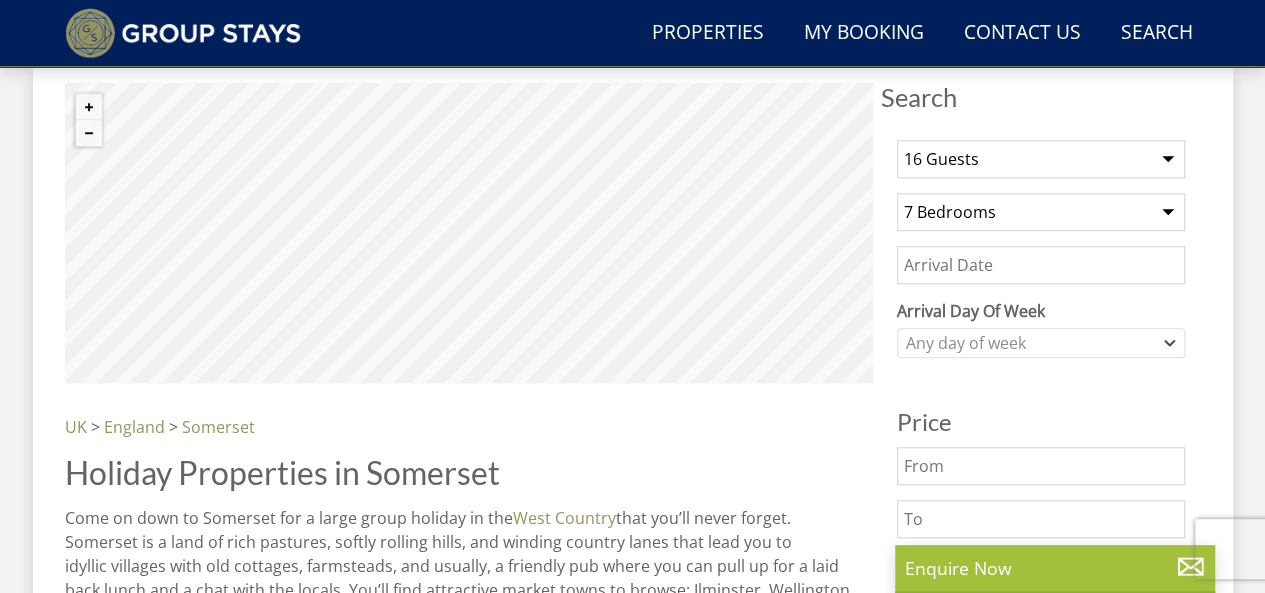 click on "Any number of bedrooms
4 Bedrooms
5 Bedrooms
6 Bedrooms
7 Bedrooms
8 Bedrooms
9 Bedrooms
10 Bedrooms
11 Bedrooms
12 Bedrooms
13 Bedrooms
14 Bedrooms
15 Bedrooms
16 Bedrooms" at bounding box center (1041, 212) 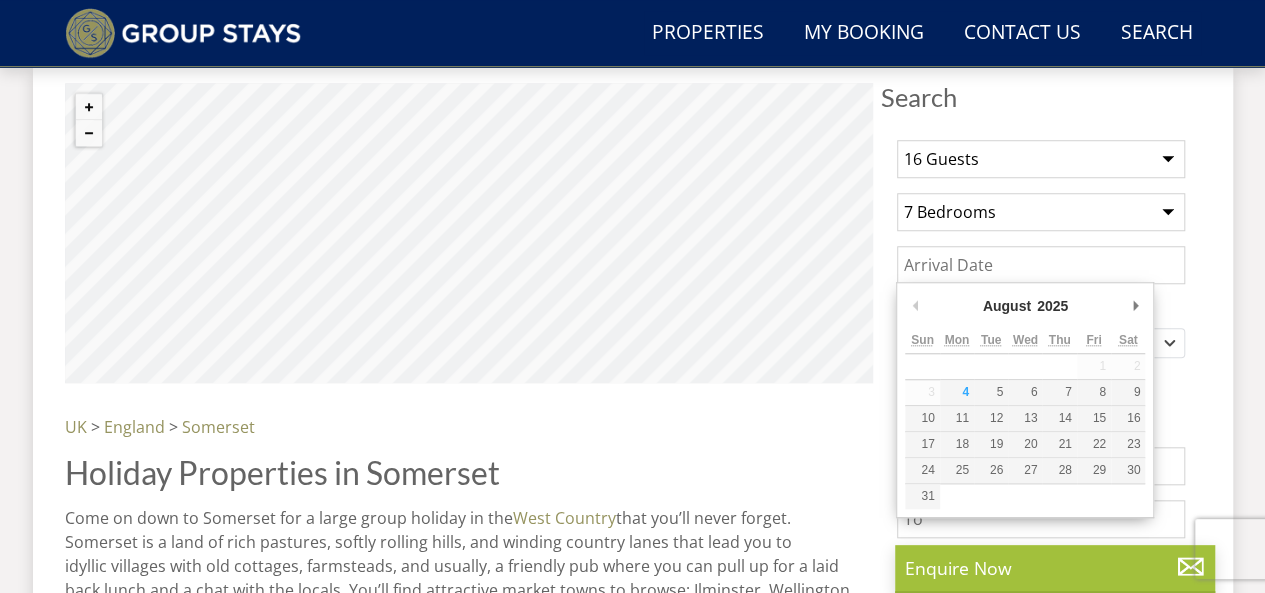 click on "Date" at bounding box center (1041, 265) 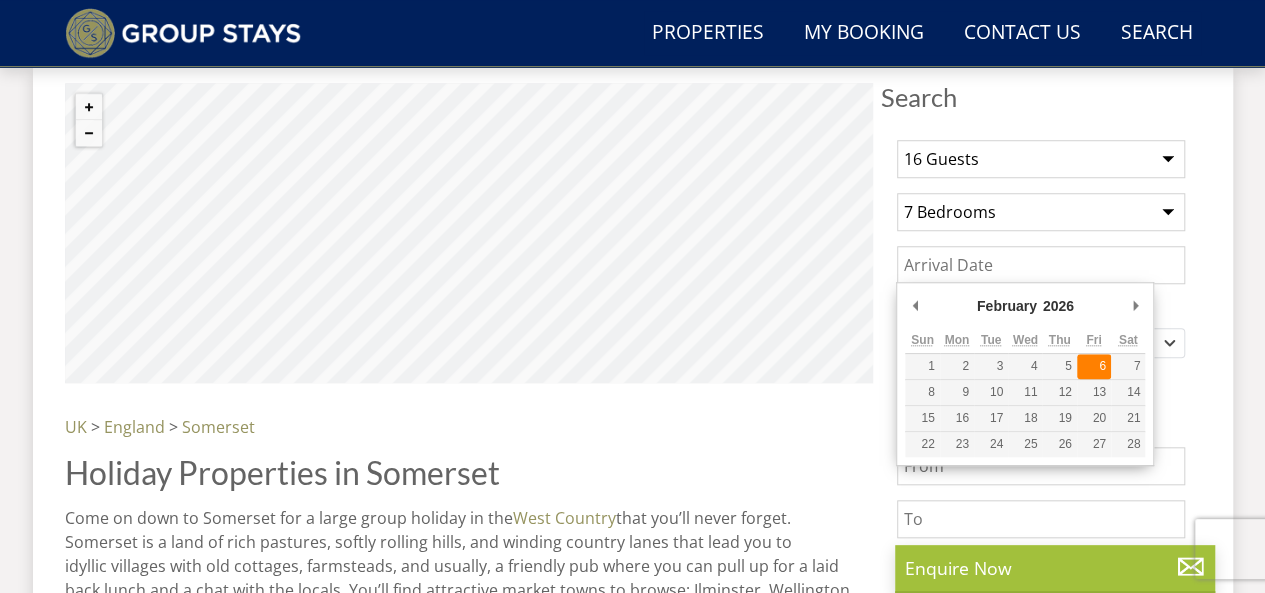 type on "06/02/2026" 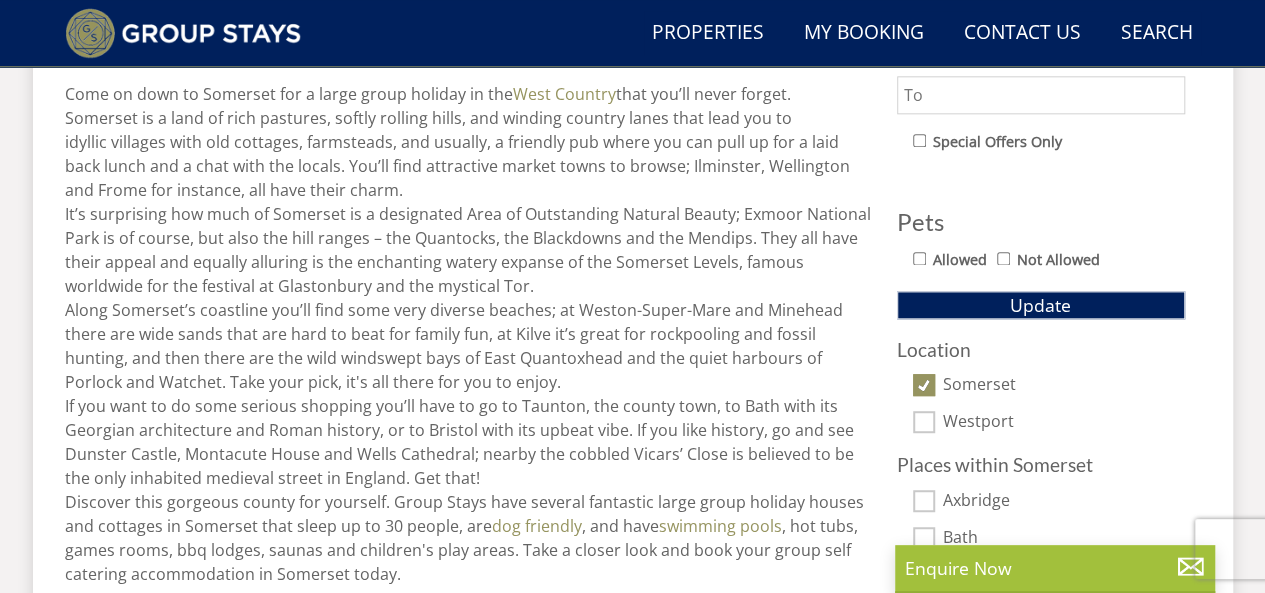 scroll, scrollTop: 1155, scrollLeft: 0, axis: vertical 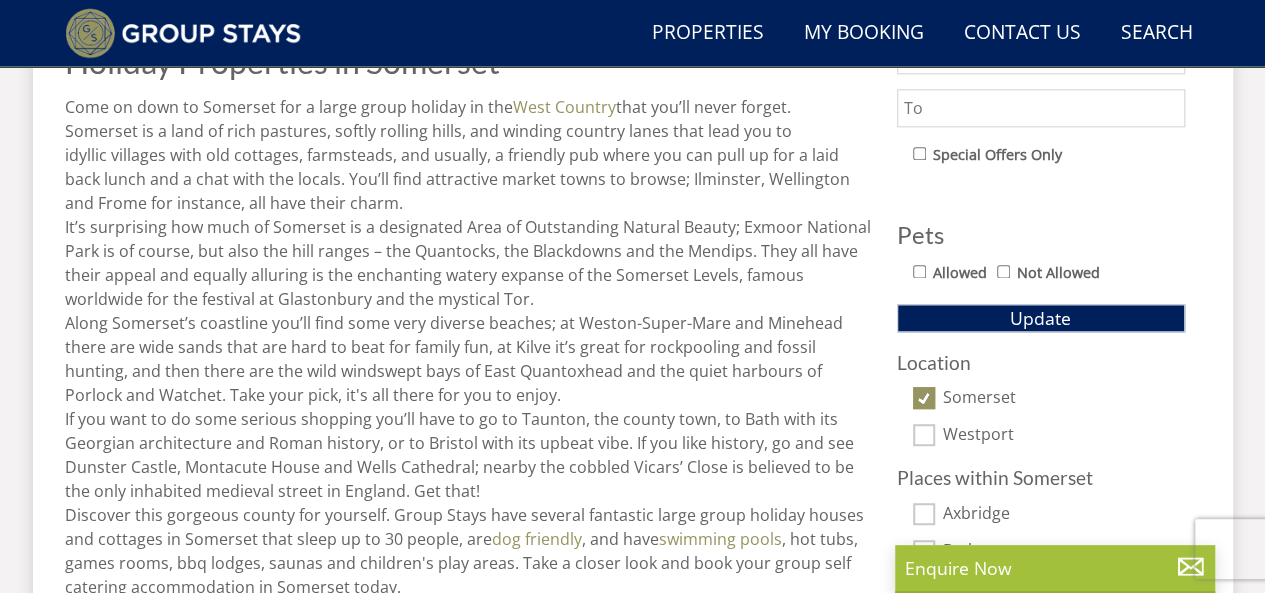 click on "Somerset" at bounding box center [924, 398] 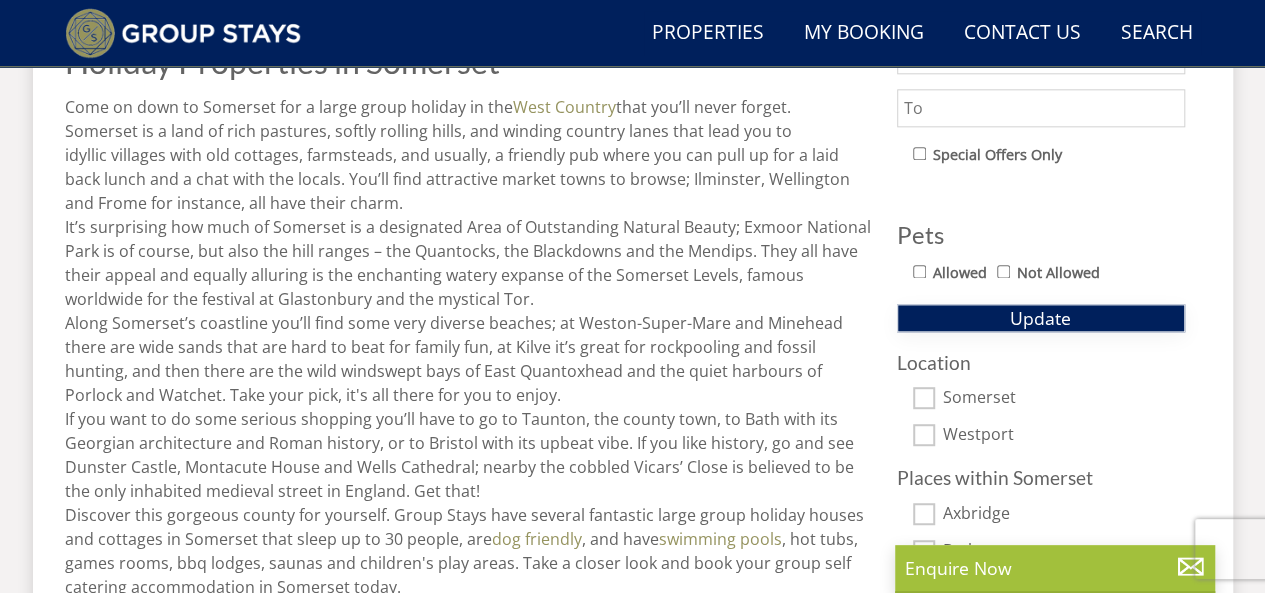 click on "Update" at bounding box center [1041, 318] 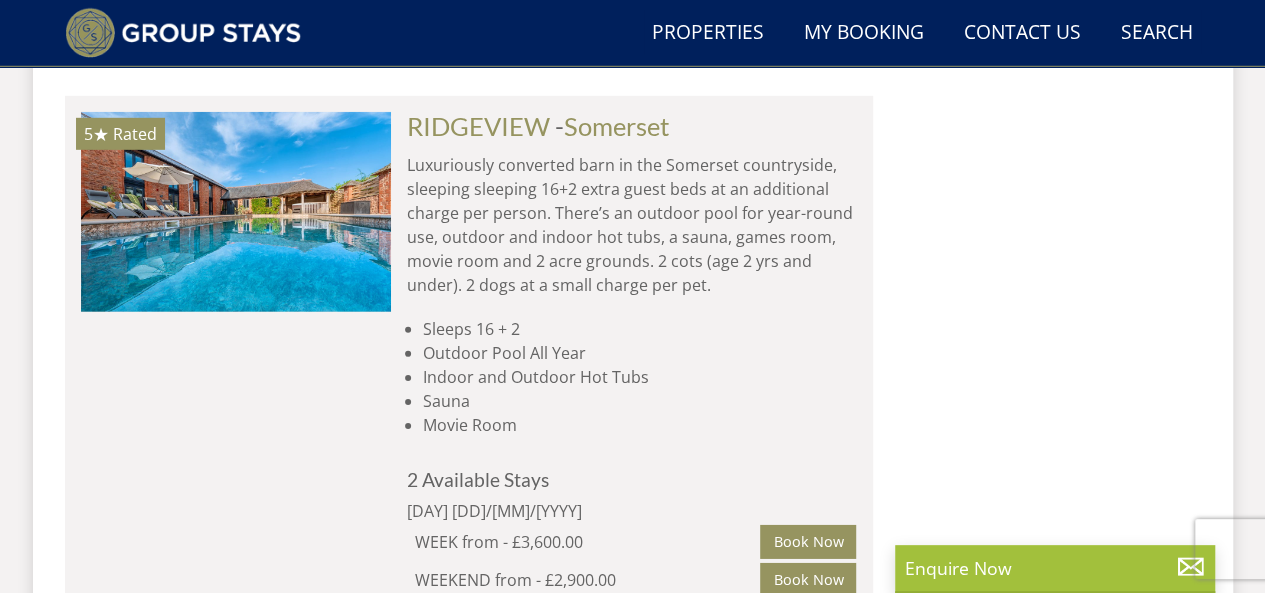 scroll, scrollTop: 2964, scrollLeft: 0, axis: vertical 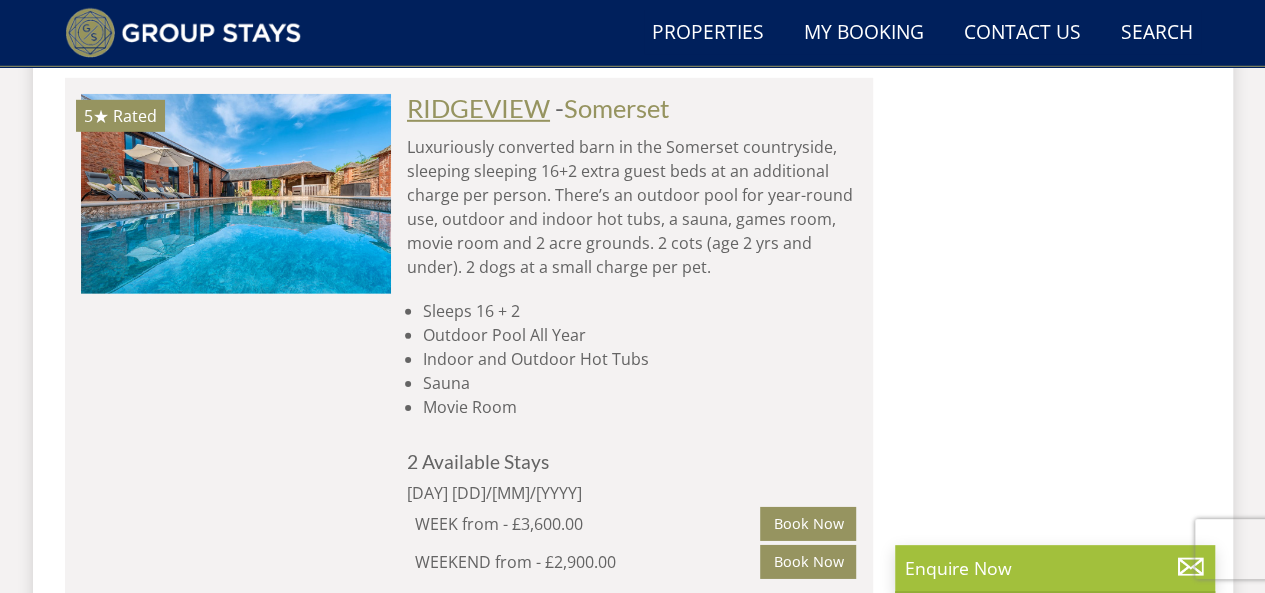 click on "RIDGEVIEW" at bounding box center [478, 108] 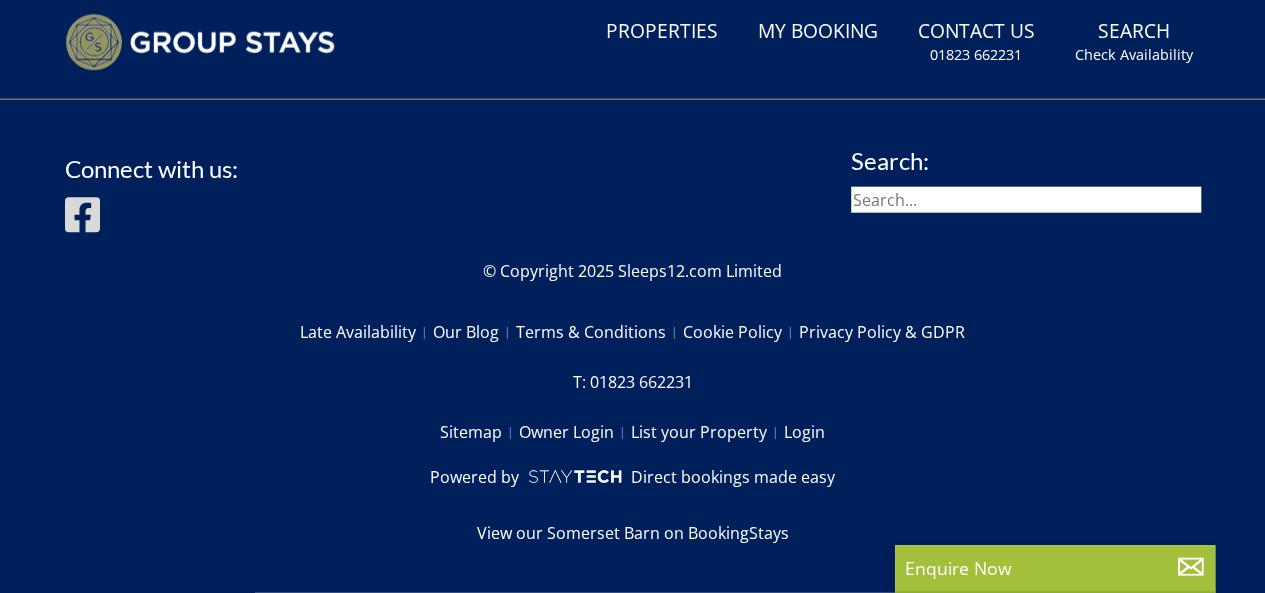 scroll, scrollTop: 0, scrollLeft: 0, axis: both 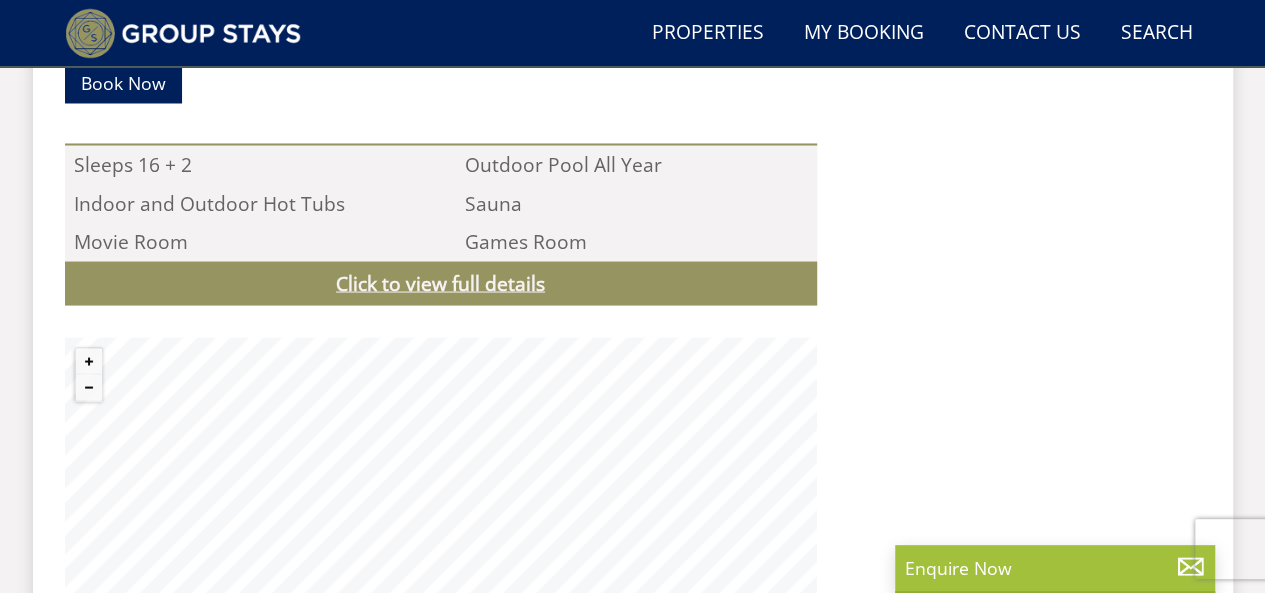 click on "Click to view full details" at bounding box center (441, 283) 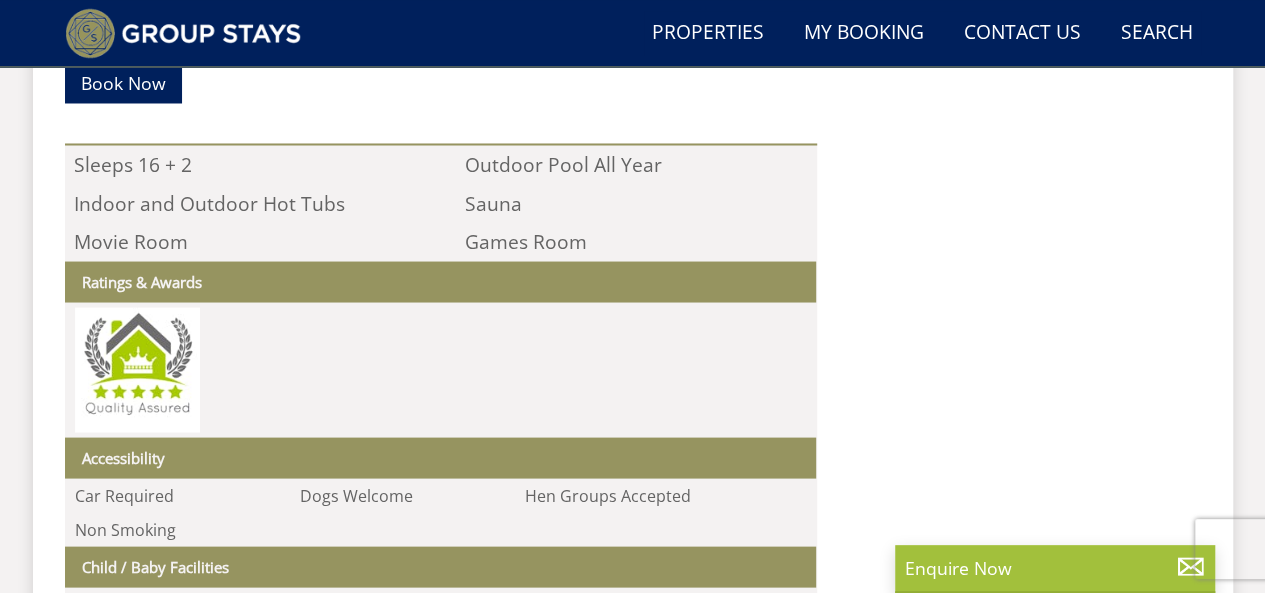scroll, scrollTop: 2267, scrollLeft: 0, axis: vertical 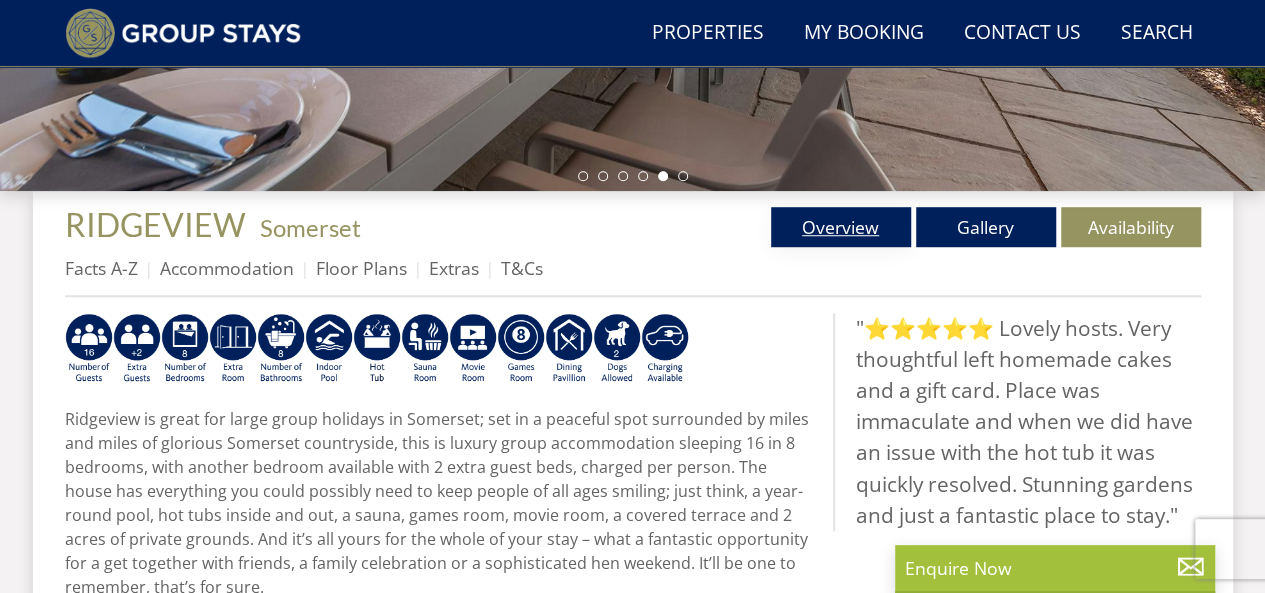 click on "Overview" at bounding box center (841, 227) 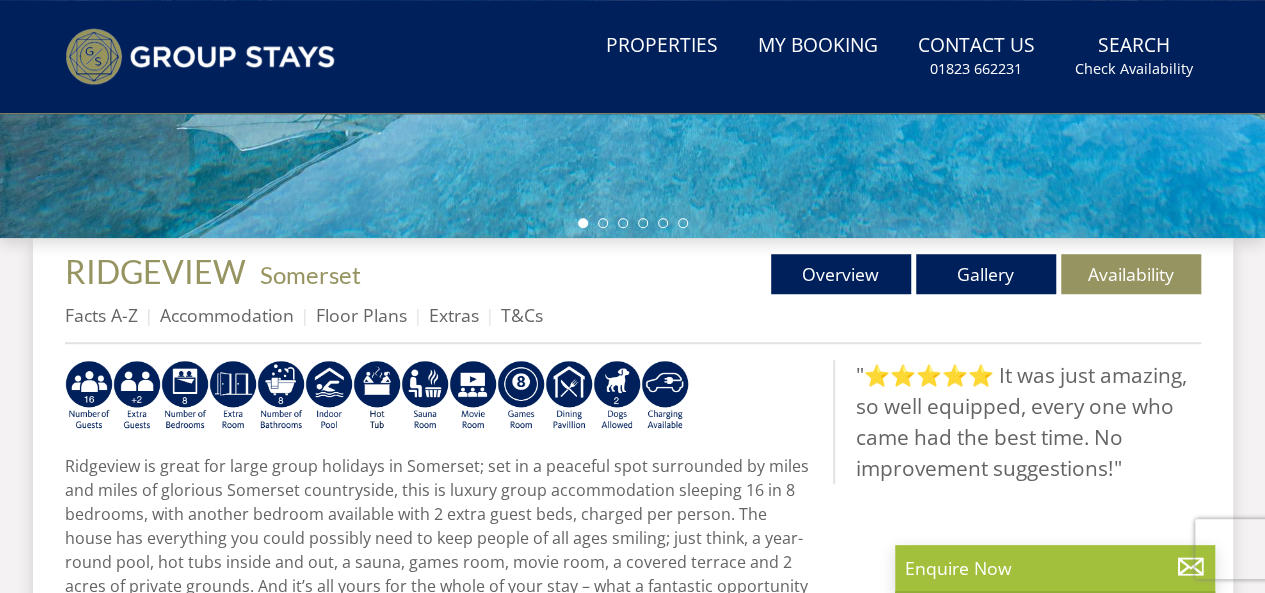 scroll, scrollTop: 0, scrollLeft: 0, axis: both 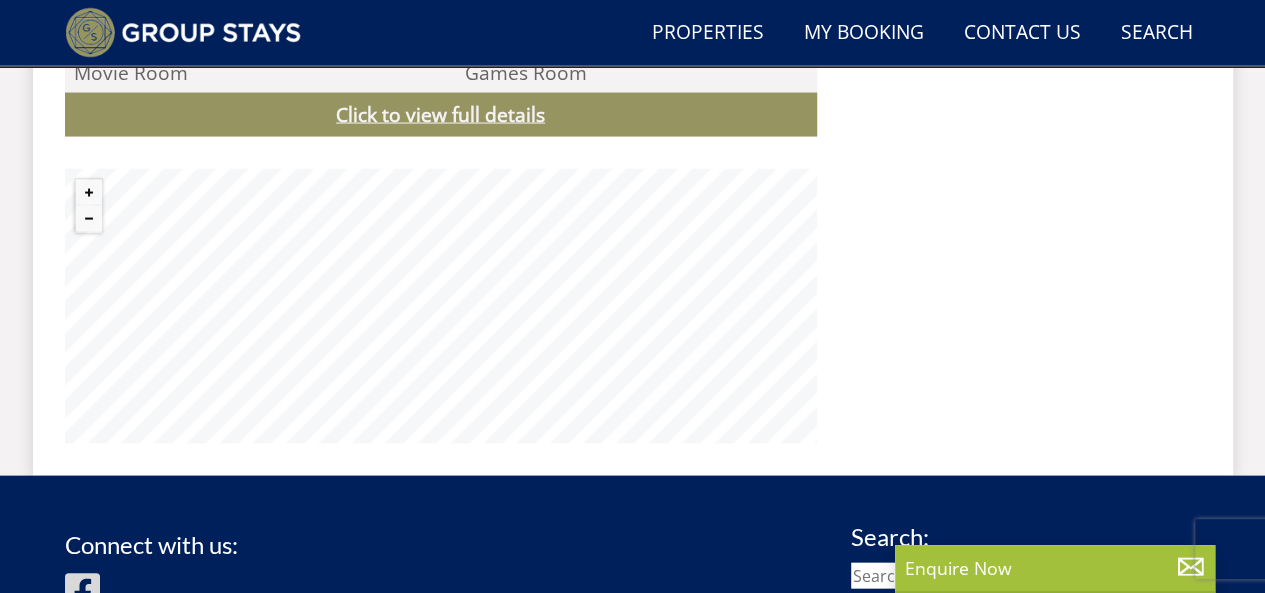 click on "Click to view full details" at bounding box center [441, 115] 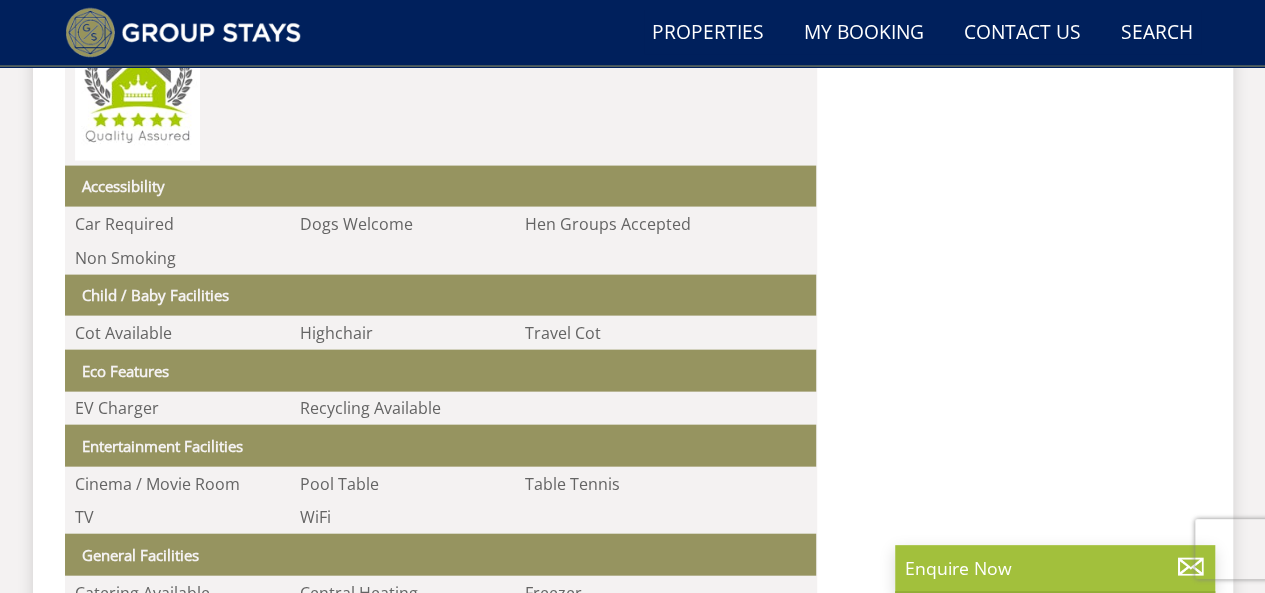 scroll, scrollTop: 2062, scrollLeft: 0, axis: vertical 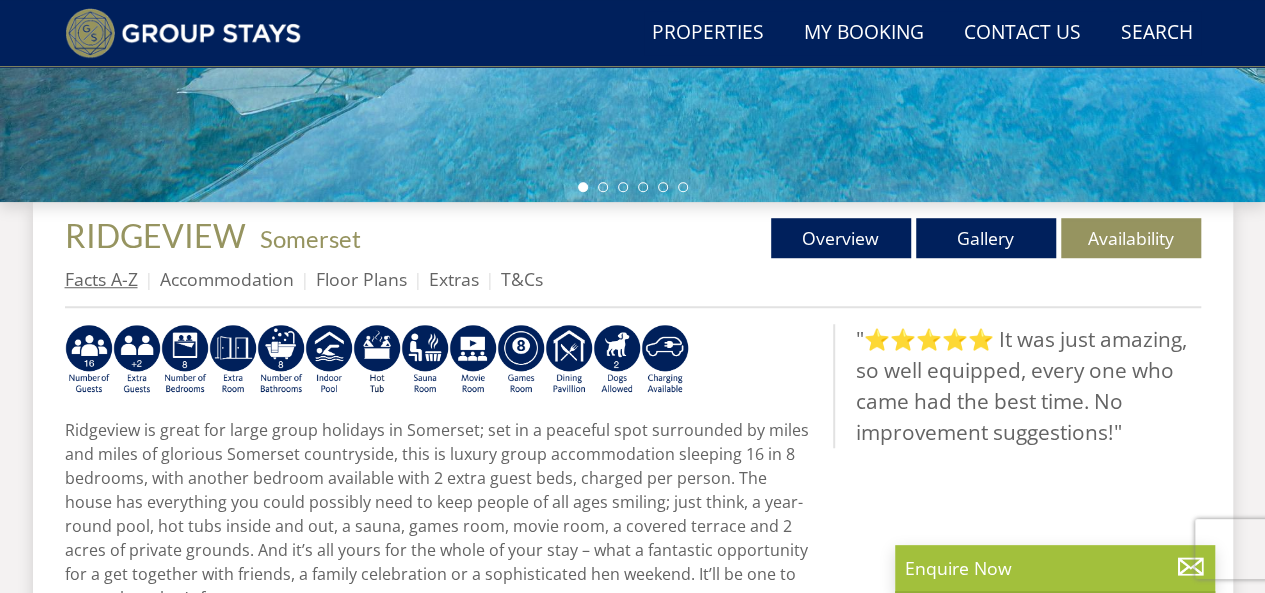 click on "Facts A-Z" at bounding box center (101, 279) 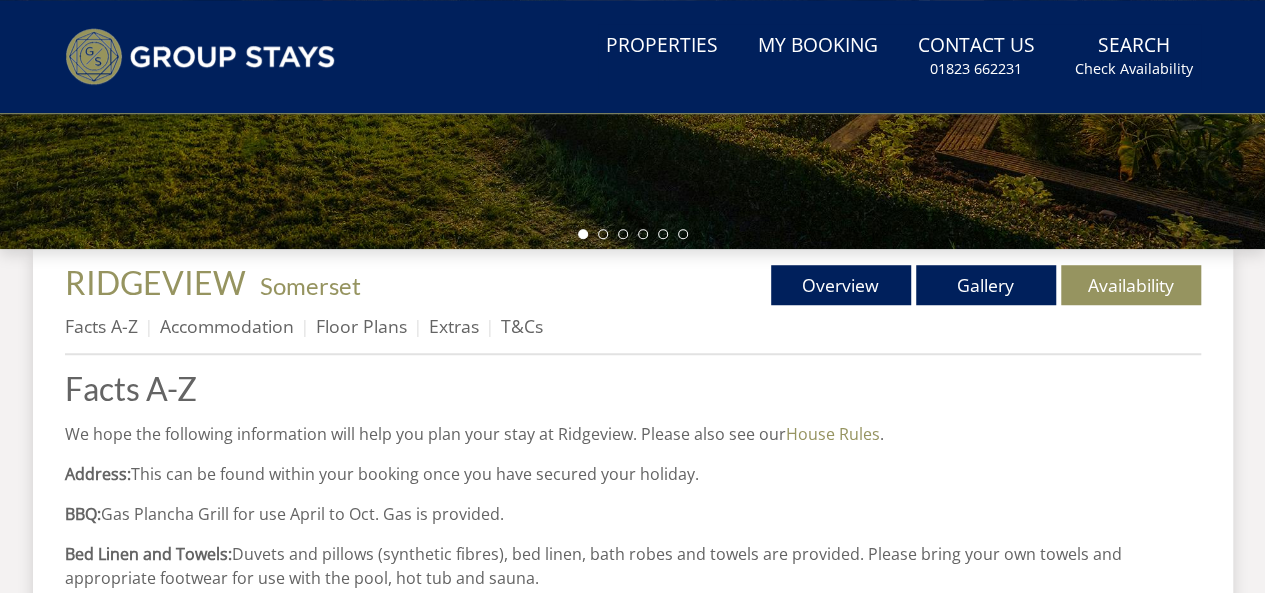 scroll, scrollTop: 0, scrollLeft: 0, axis: both 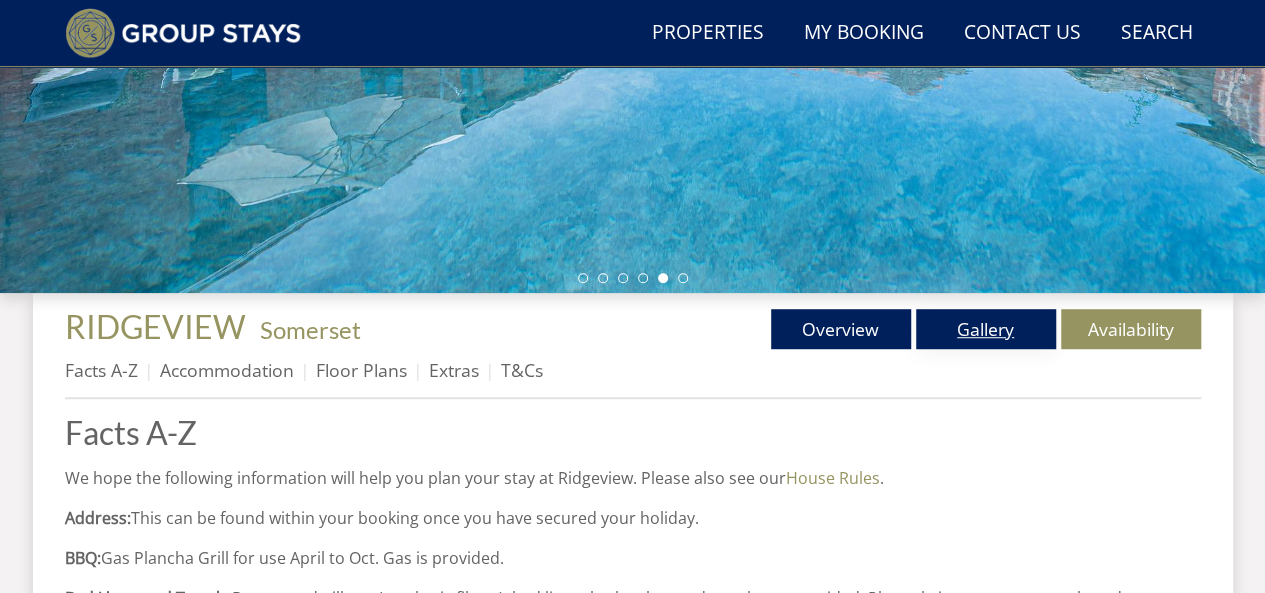 click on "Gallery" at bounding box center (986, 329) 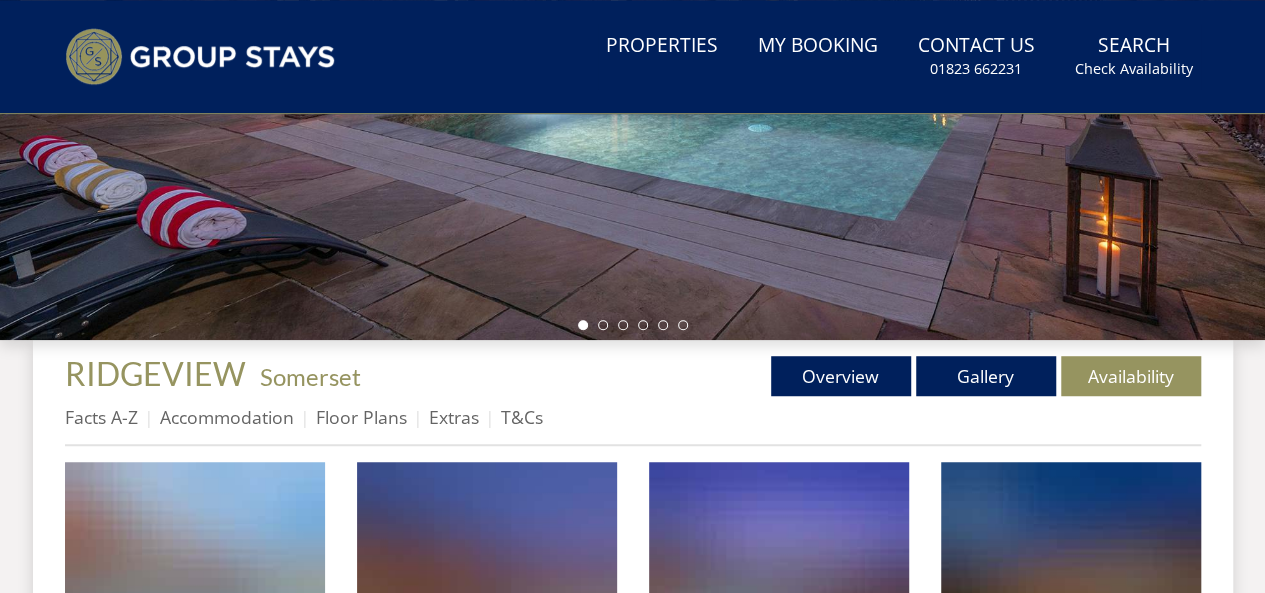 scroll, scrollTop: 0, scrollLeft: 0, axis: both 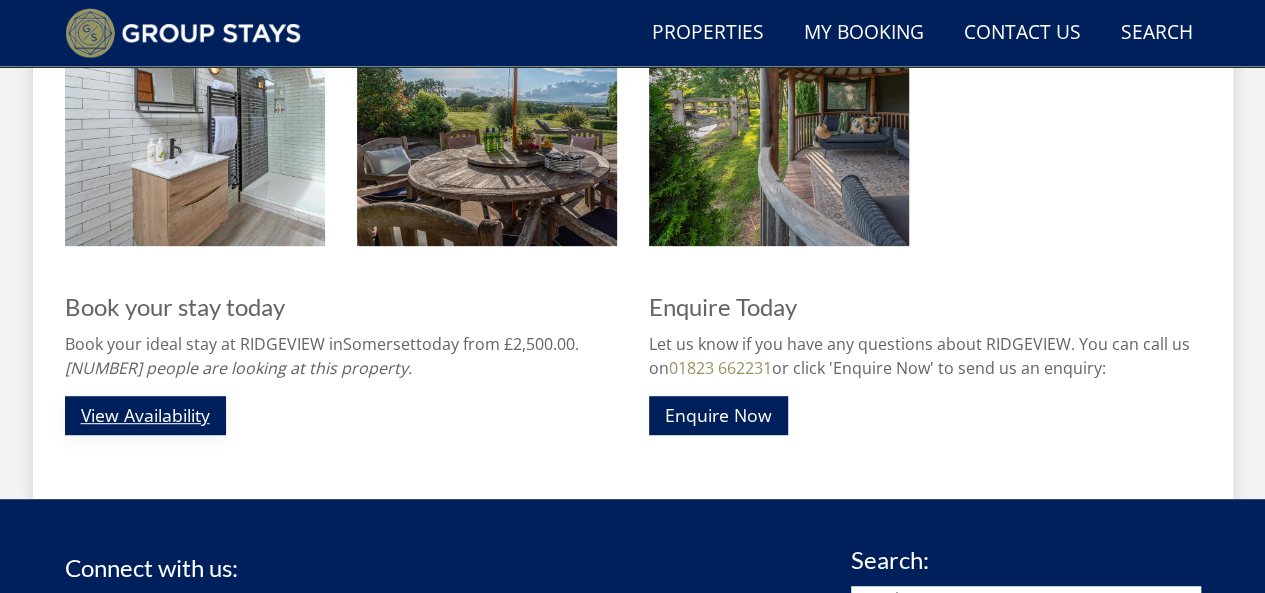 click on "View Availability" at bounding box center (145, 415) 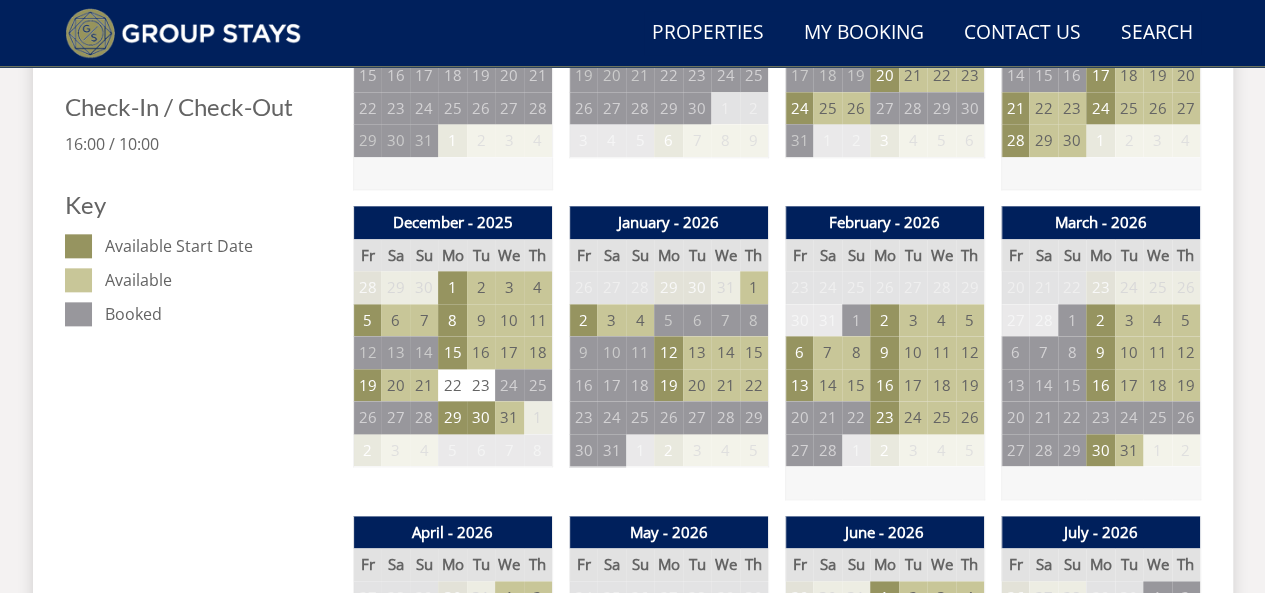 scroll, scrollTop: 1066, scrollLeft: 0, axis: vertical 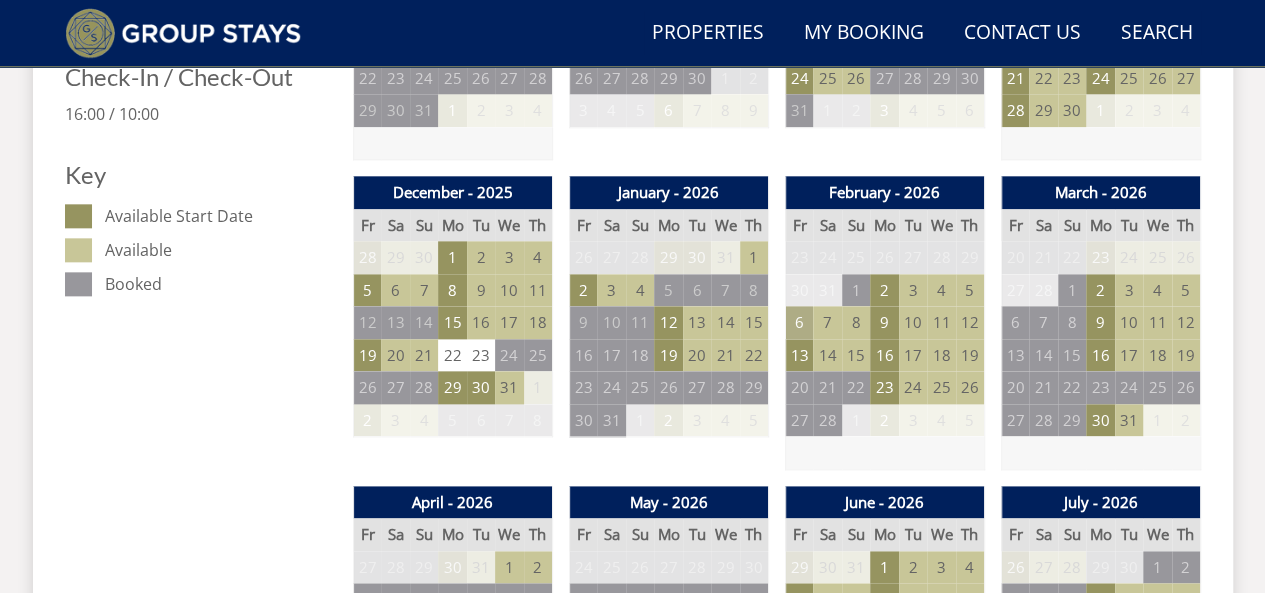 click on "6" at bounding box center (799, 322) 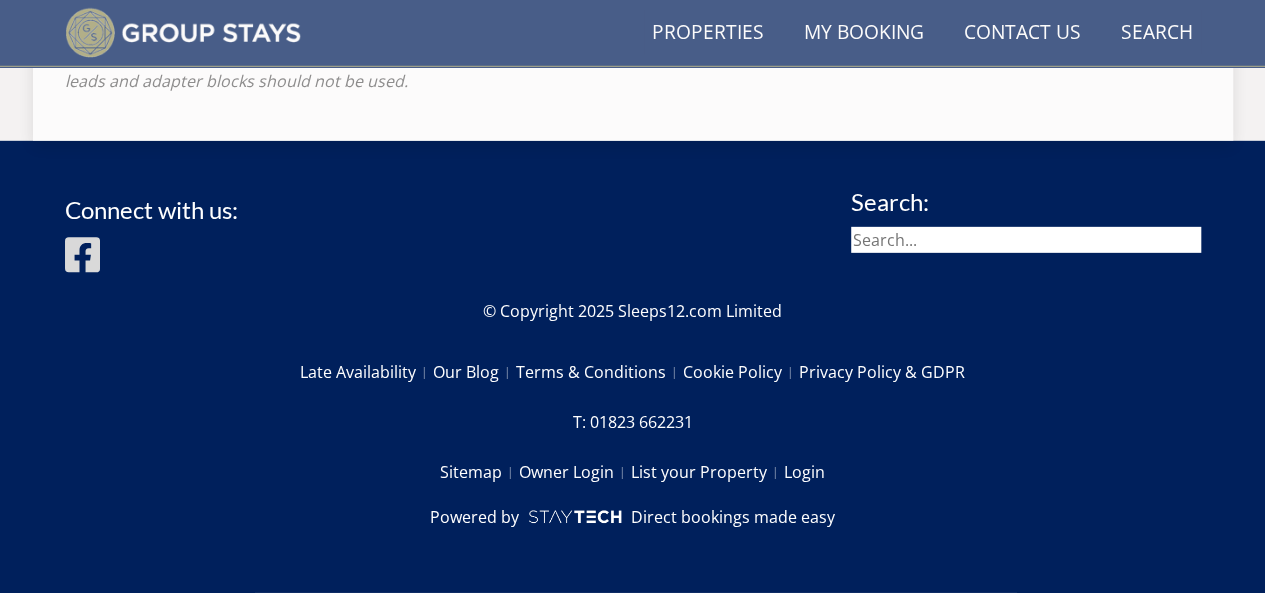 scroll, scrollTop: 518, scrollLeft: 0, axis: vertical 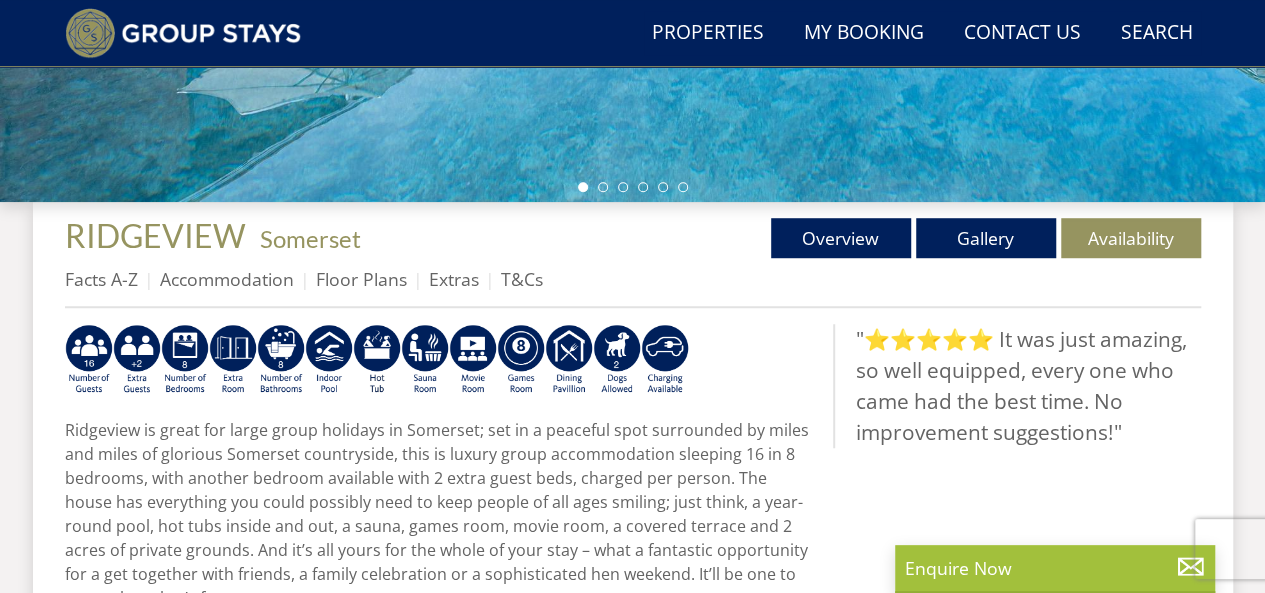 select on "16" 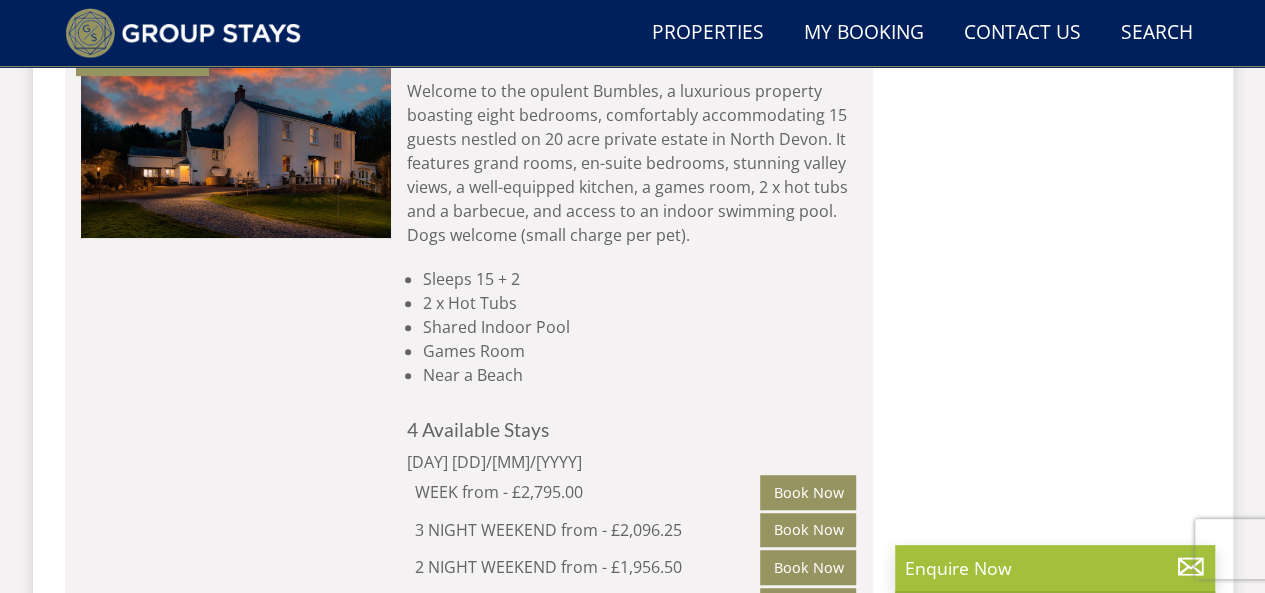 scroll, scrollTop: 4116, scrollLeft: 0, axis: vertical 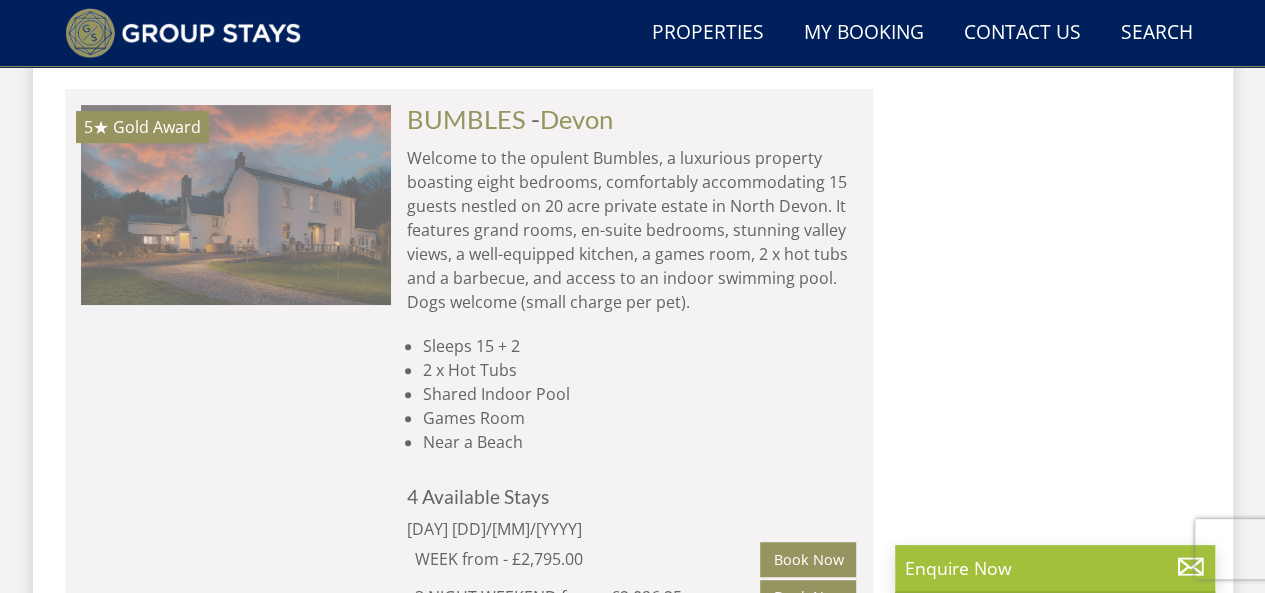 click at bounding box center (236, 205) 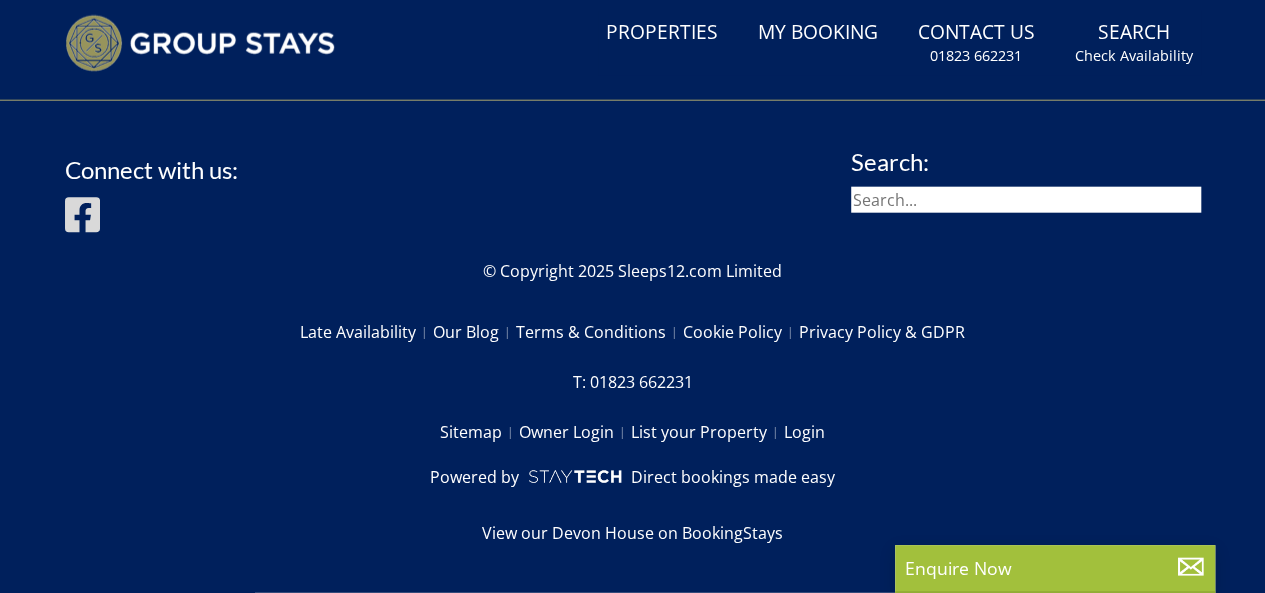 scroll, scrollTop: 0, scrollLeft: 0, axis: both 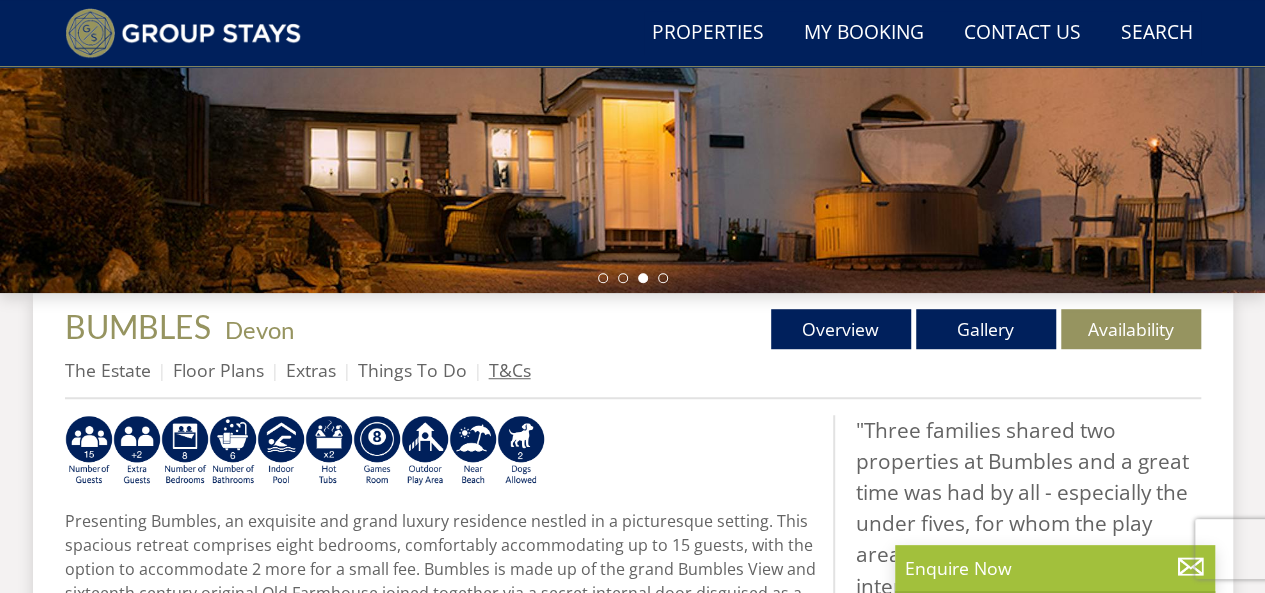 click on "T&Cs" at bounding box center [510, 370] 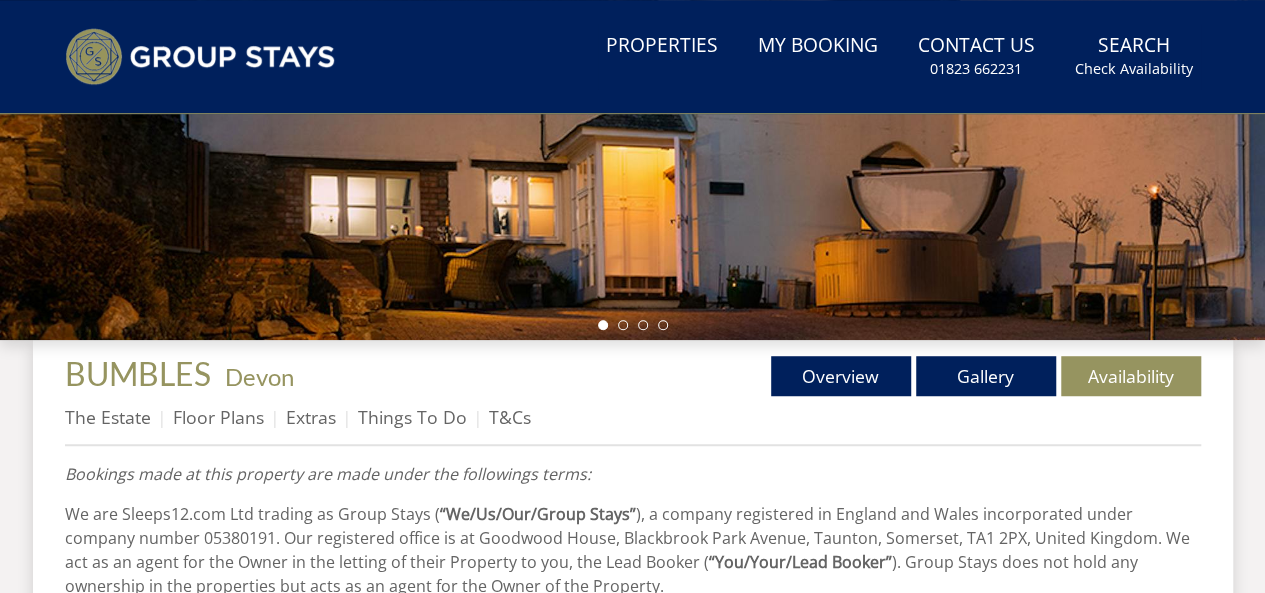 scroll, scrollTop: 0, scrollLeft: 0, axis: both 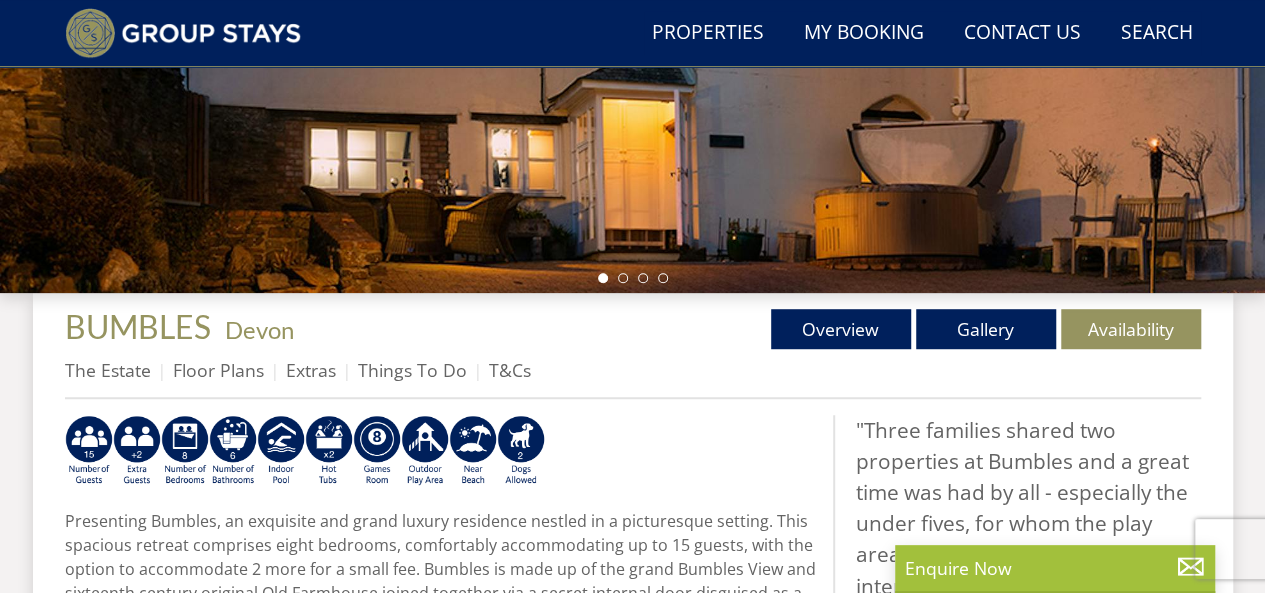 select on "16" 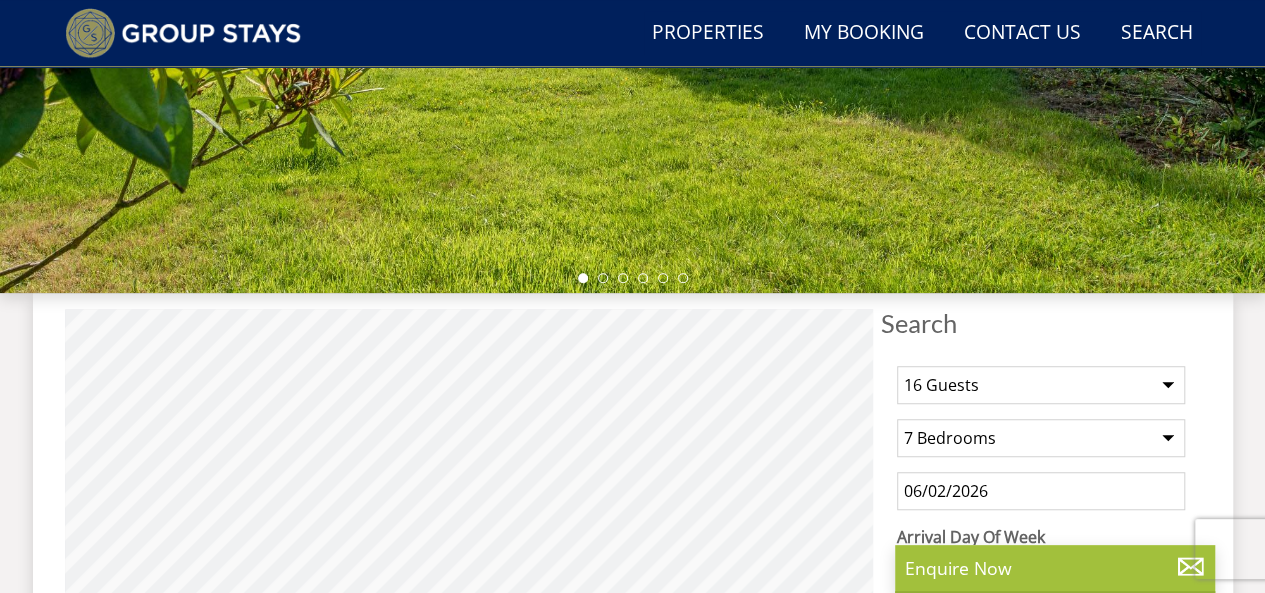 scroll, scrollTop: 4116, scrollLeft: 0, axis: vertical 